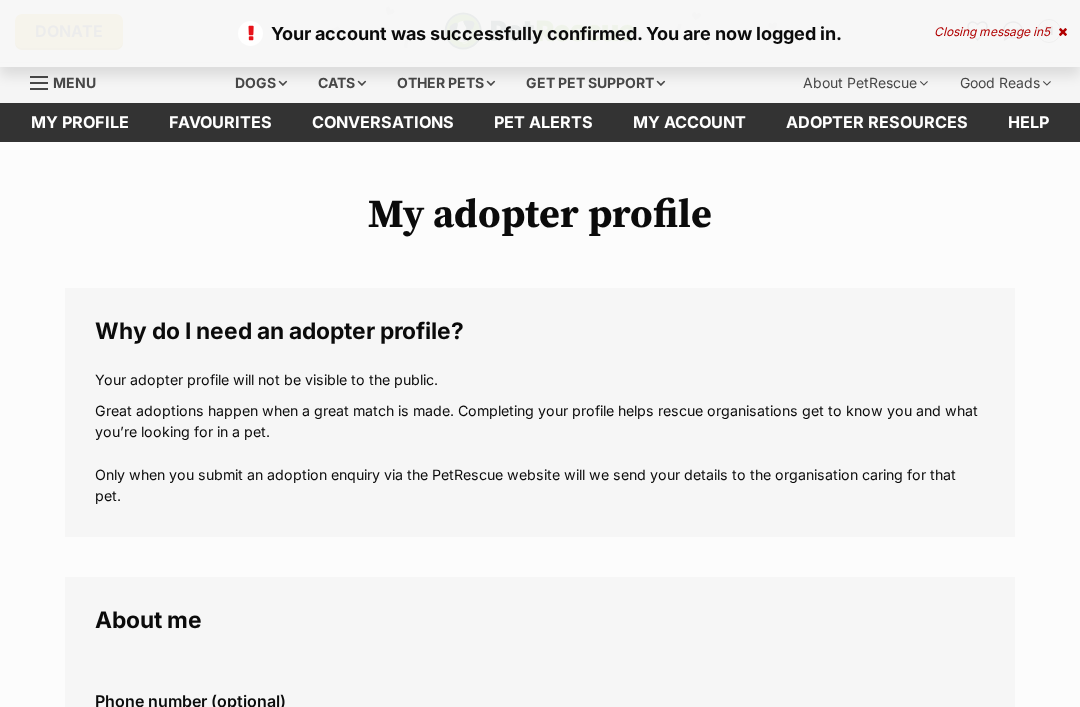 scroll, scrollTop: 0, scrollLeft: 0, axis: both 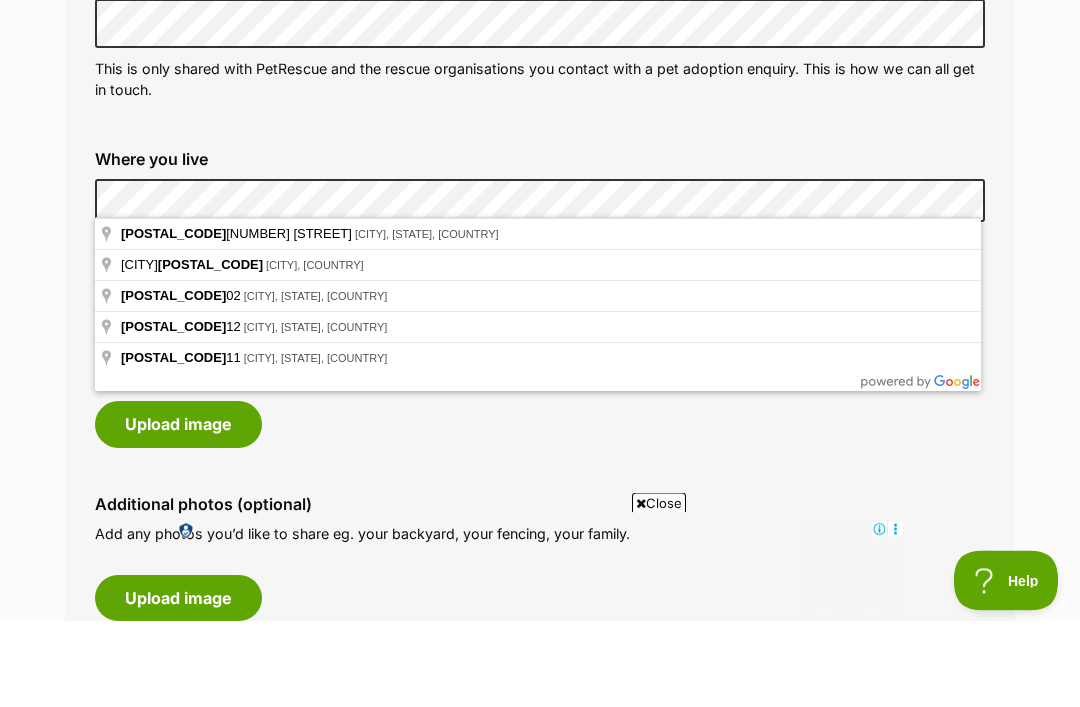 click on "My adopter profile
Why do I need an adopter profile?
Your adopter profile will not be visible to the public.
Great adoptions happen when a great match is made. Completing your profile helps rescue organisations get to know you and what you’re looking for in a pet. Only when you submit an adoption enquiry via the PetRescue website will we send your details to the organisation caring for that pet.
About me
Phone number (optional)
This is only shared with PetRescue and the rescue organisations you contact with a pet adoption enquiry. This is how we can all get in touch.
Where you live
Address line 1 (optional)
Address line 2 (optional)
Suburb (optional)
State
Postcode
Enter your postcode, or start typing the suburb and select the relevant location.
Profile photo (optional)
Upload image
Remove profile image (optional)
Additional photos (optional)" at bounding box center (540, 909) 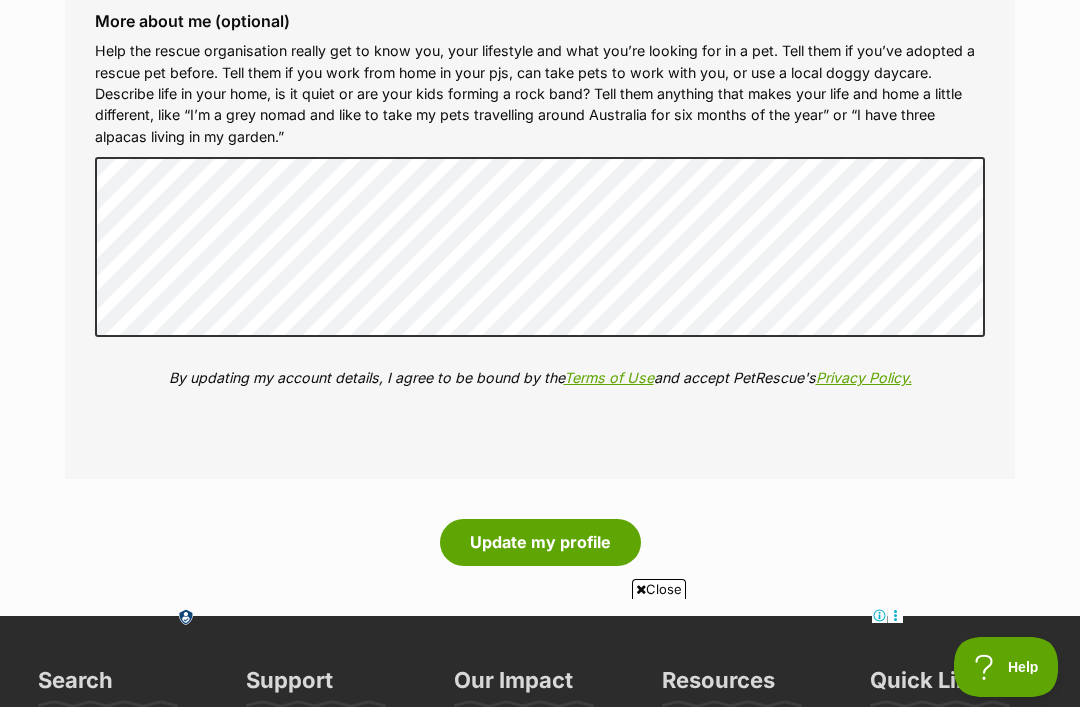 scroll, scrollTop: 2335, scrollLeft: 0, axis: vertical 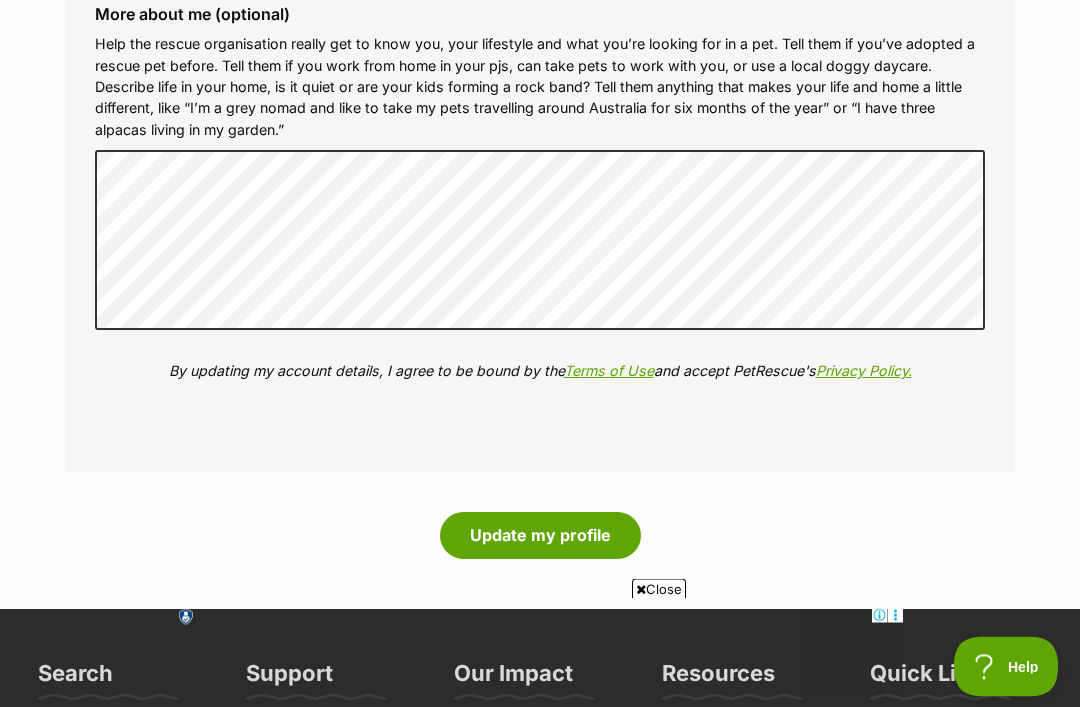 click on "Update my profile" at bounding box center [540, 536] 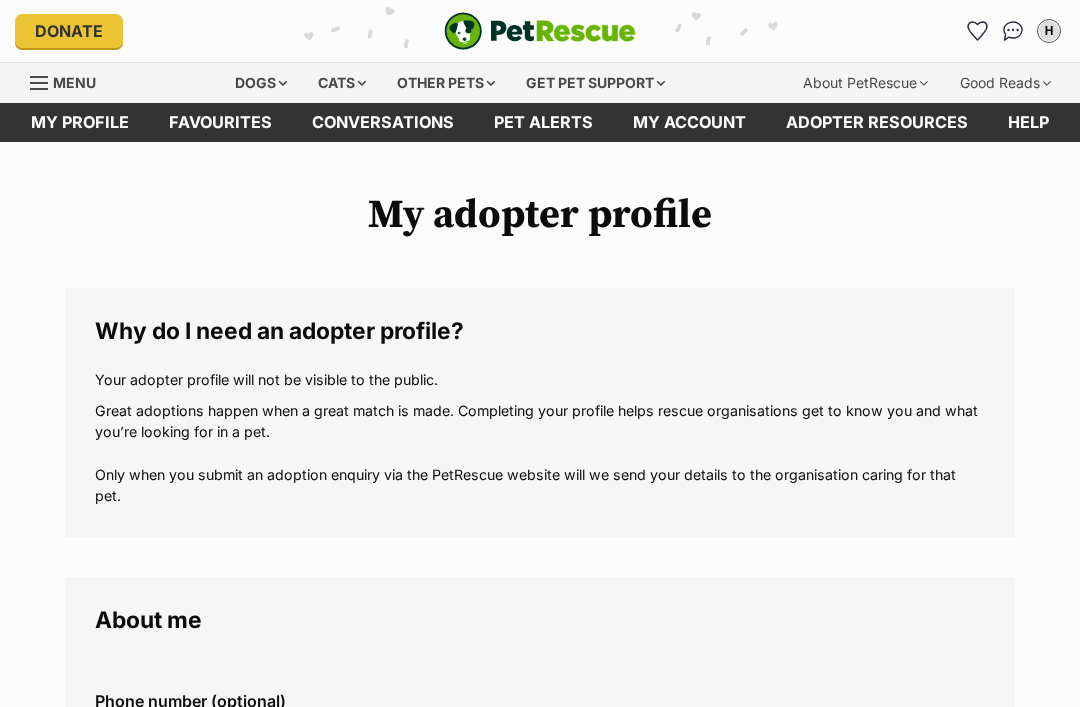 scroll, scrollTop: 0, scrollLeft: 0, axis: both 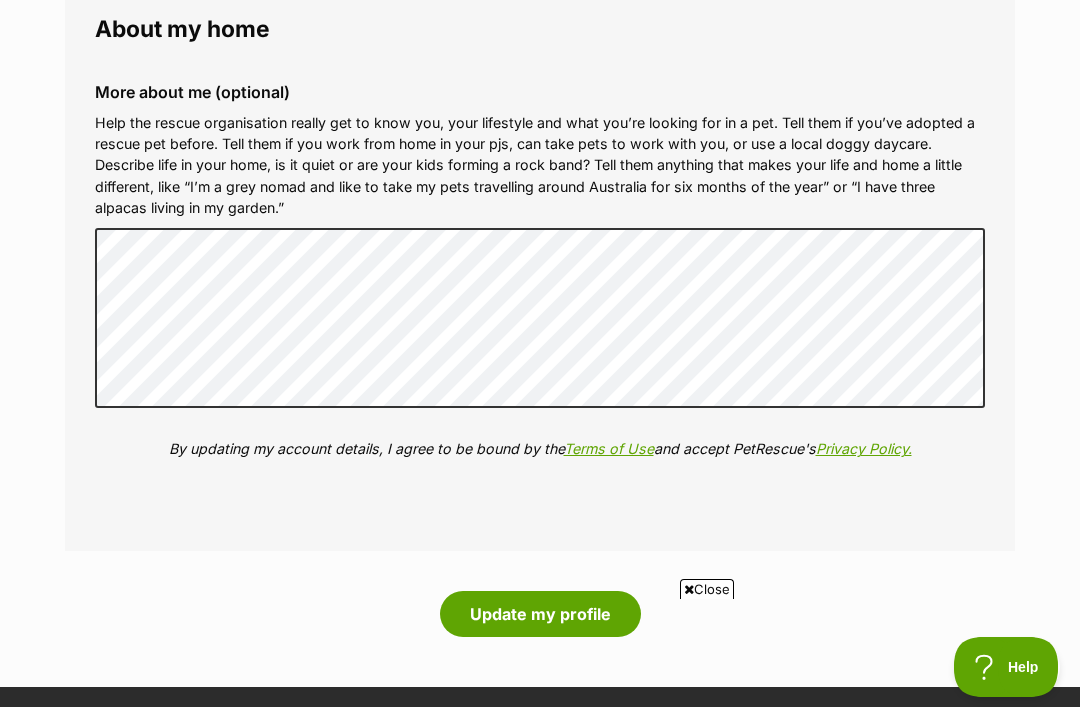 click on "Update my profile" at bounding box center (540, 614) 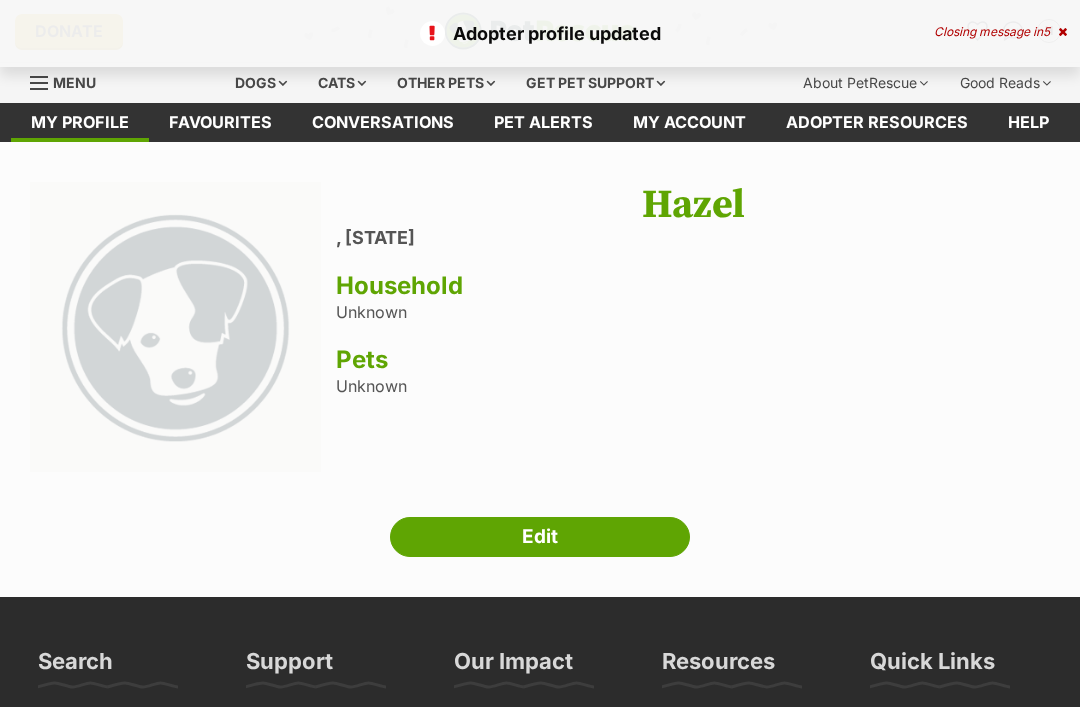 scroll, scrollTop: 0, scrollLeft: 0, axis: both 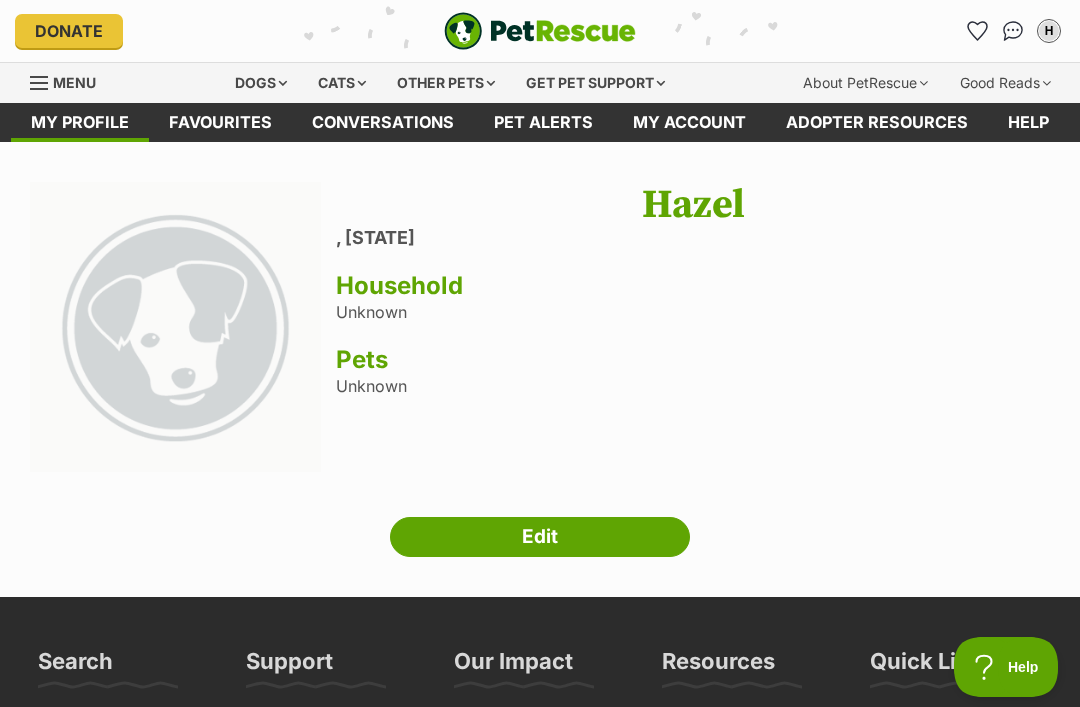 click on "Dogs" at bounding box center [261, 83] 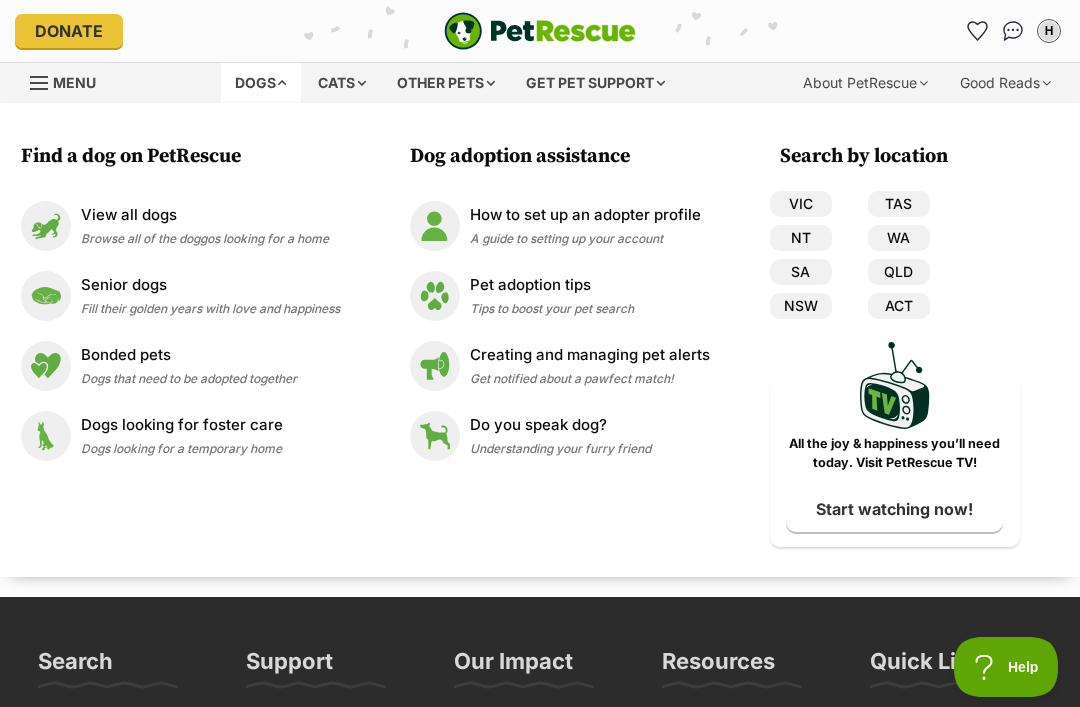 click at bounding box center (46, 226) 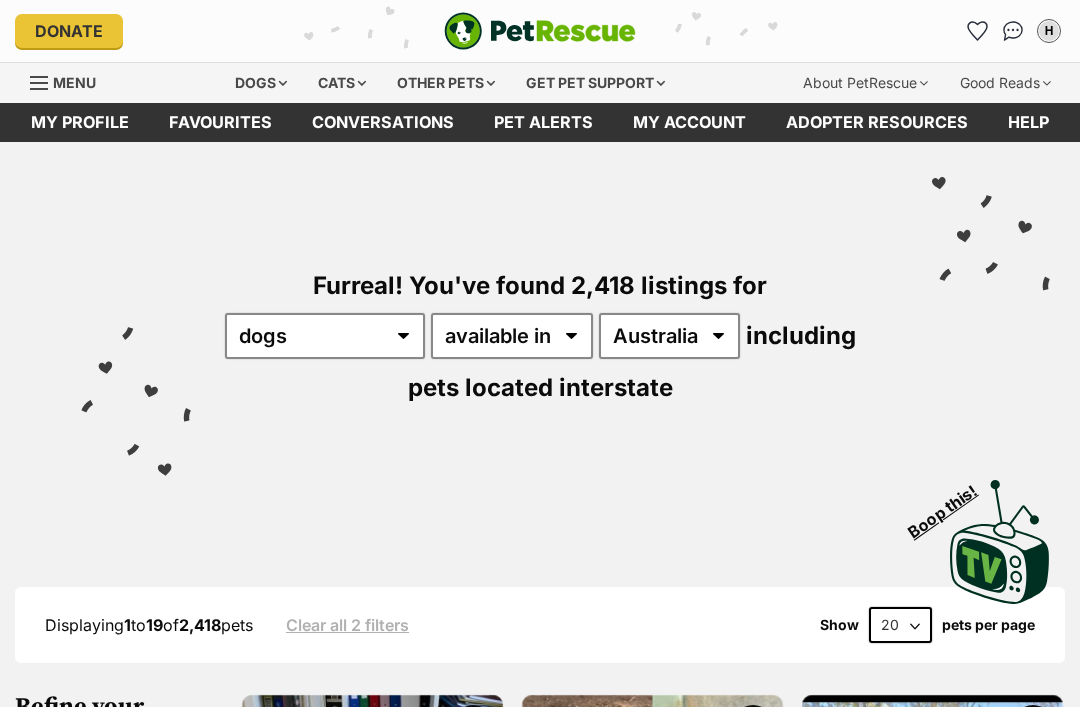 scroll, scrollTop: 0, scrollLeft: 0, axis: both 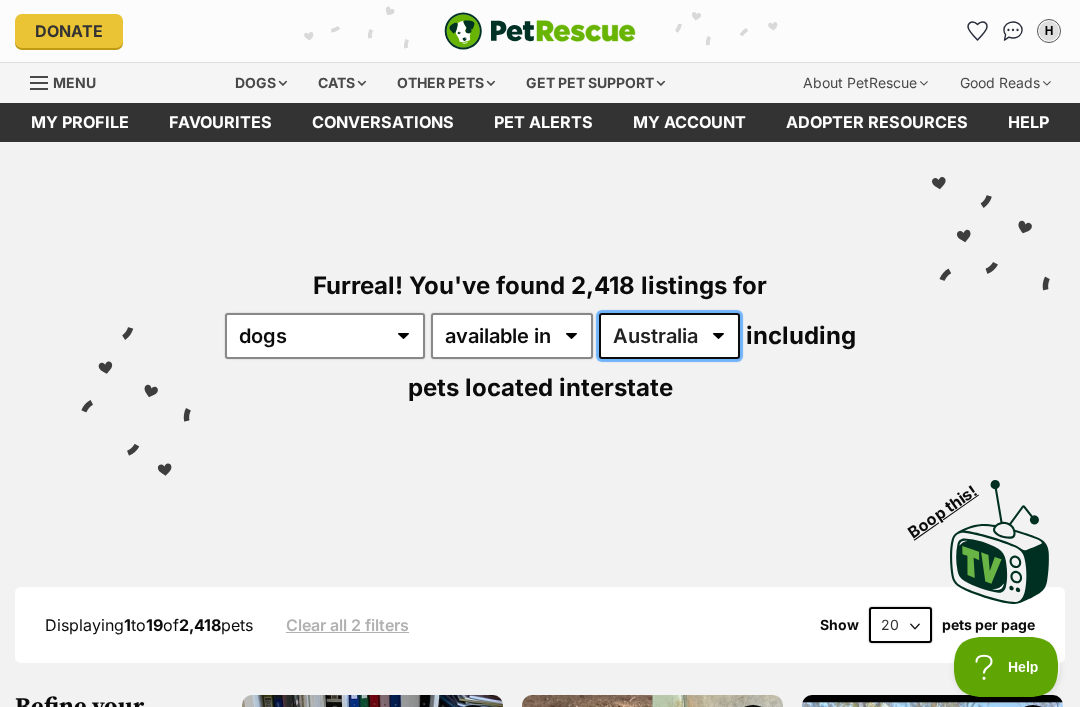 click on "Australia
ACT
NSW
NT
QLD
SA
TAS
VIC
WA" at bounding box center (669, 336) 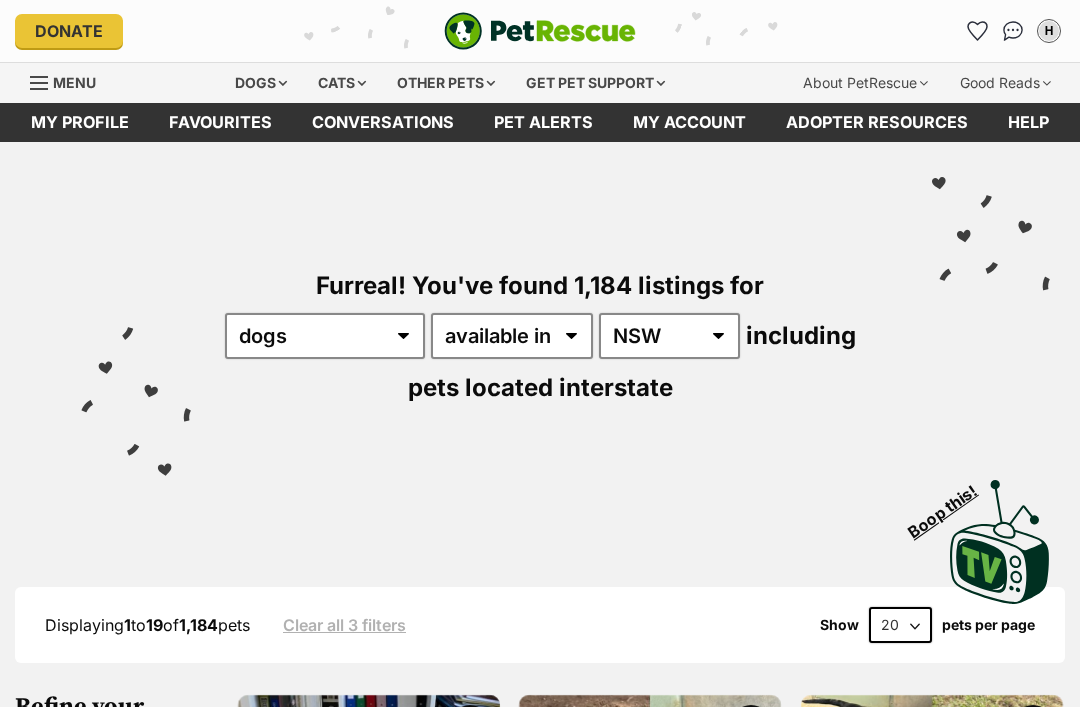 scroll, scrollTop: 0, scrollLeft: 0, axis: both 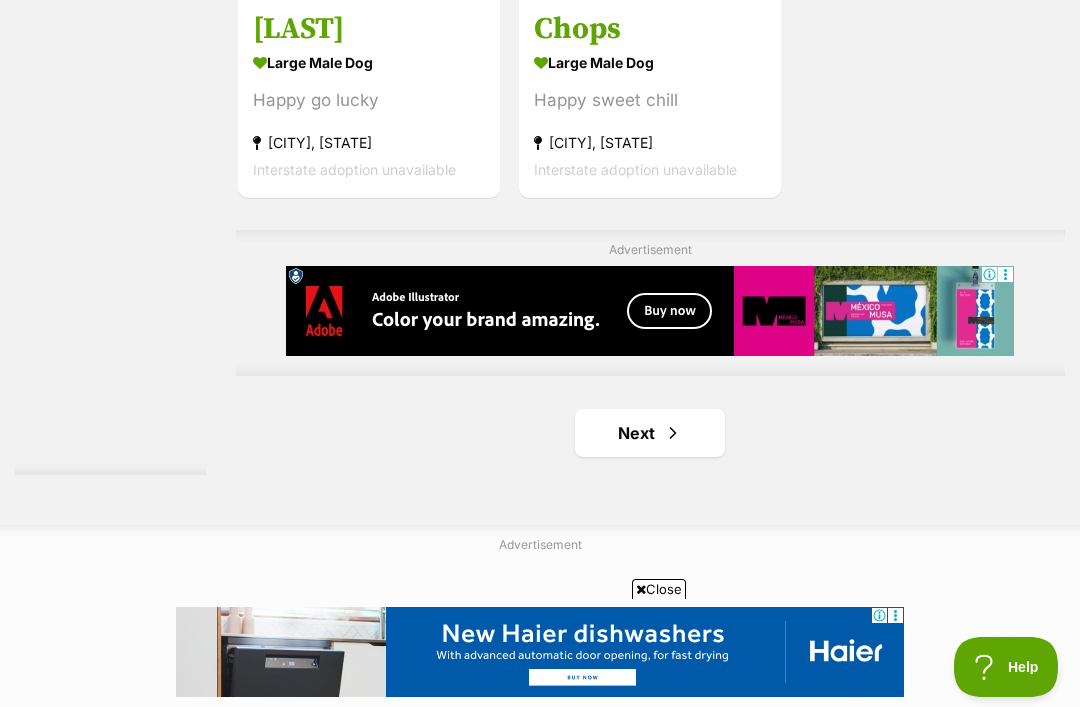 click on "Next" at bounding box center [650, 433] 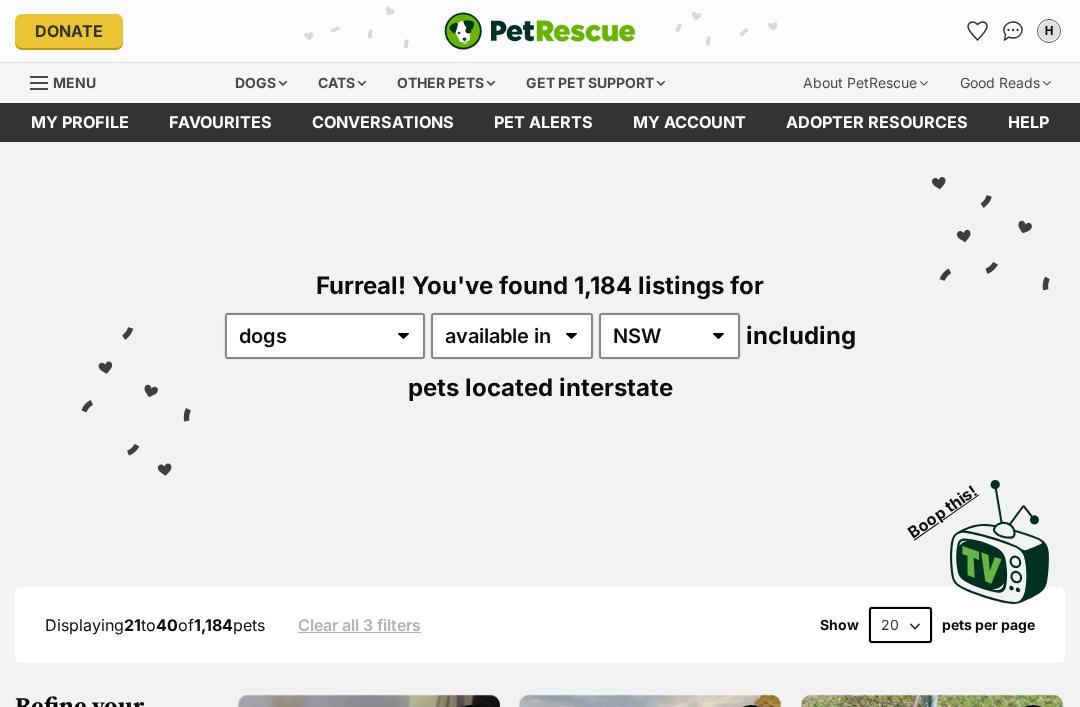 scroll, scrollTop: 0, scrollLeft: 0, axis: both 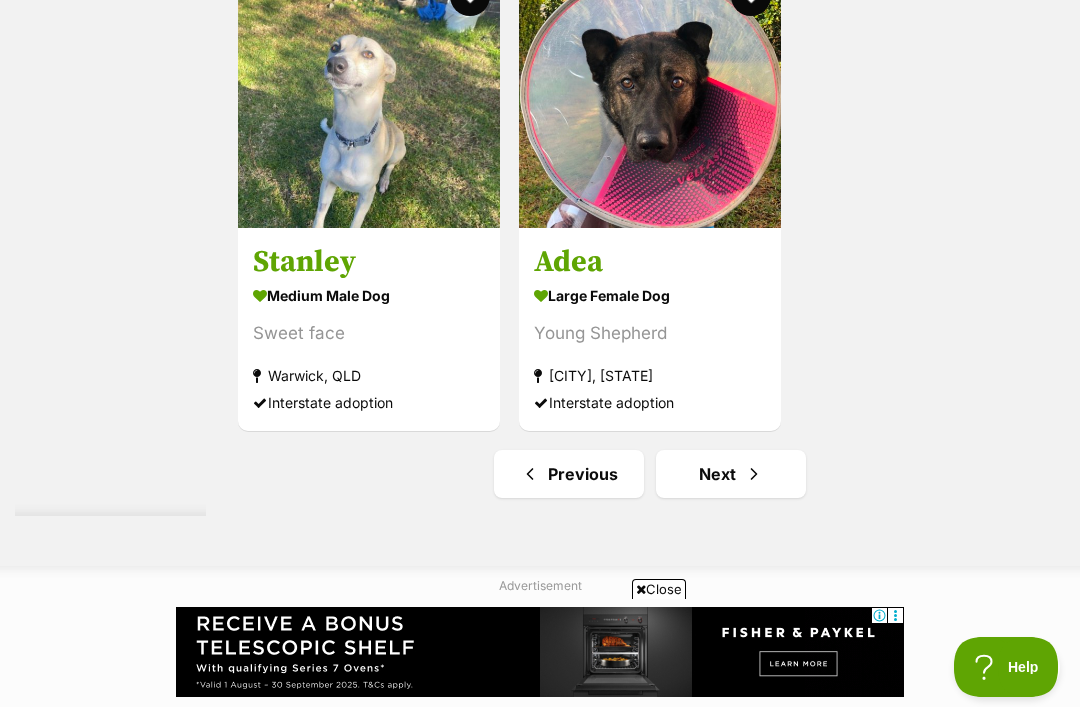 click on "Next" at bounding box center [731, 474] 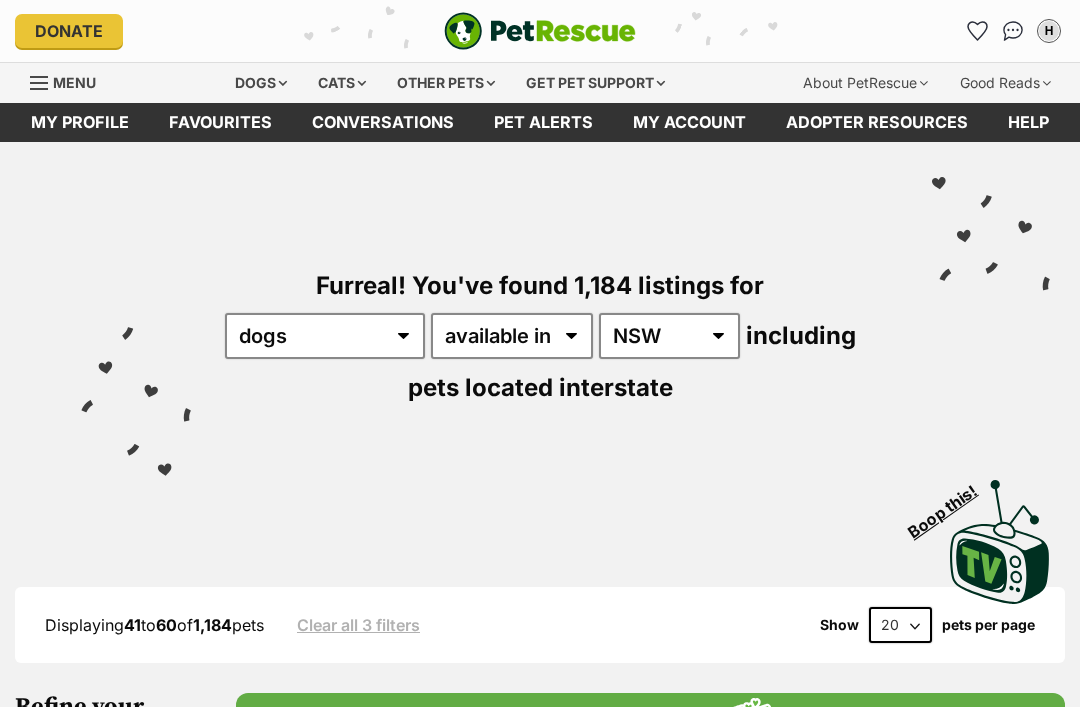 scroll, scrollTop: 0, scrollLeft: 0, axis: both 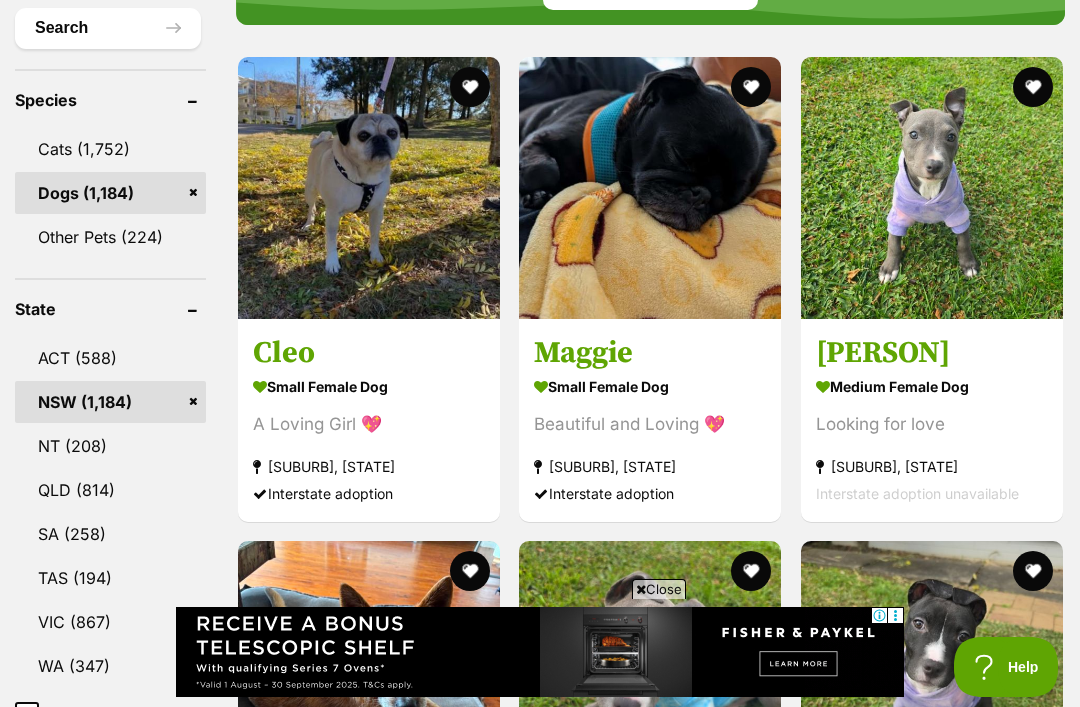 click at bounding box center [650, 188] 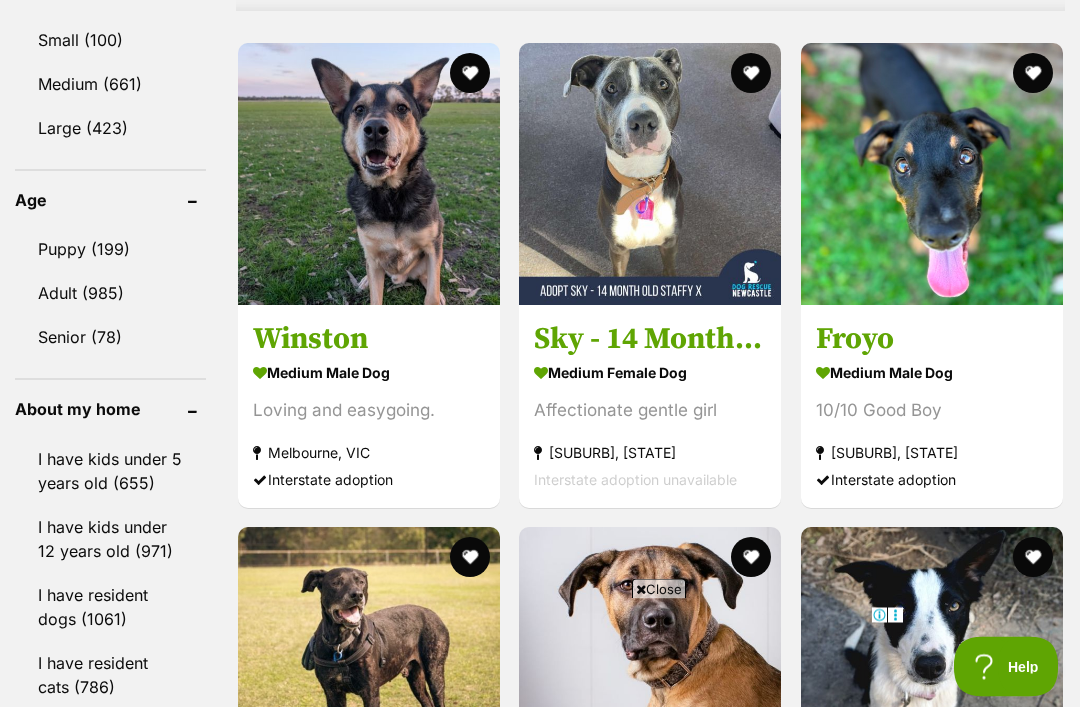 scroll, scrollTop: 2026, scrollLeft: 0, axis: vertical 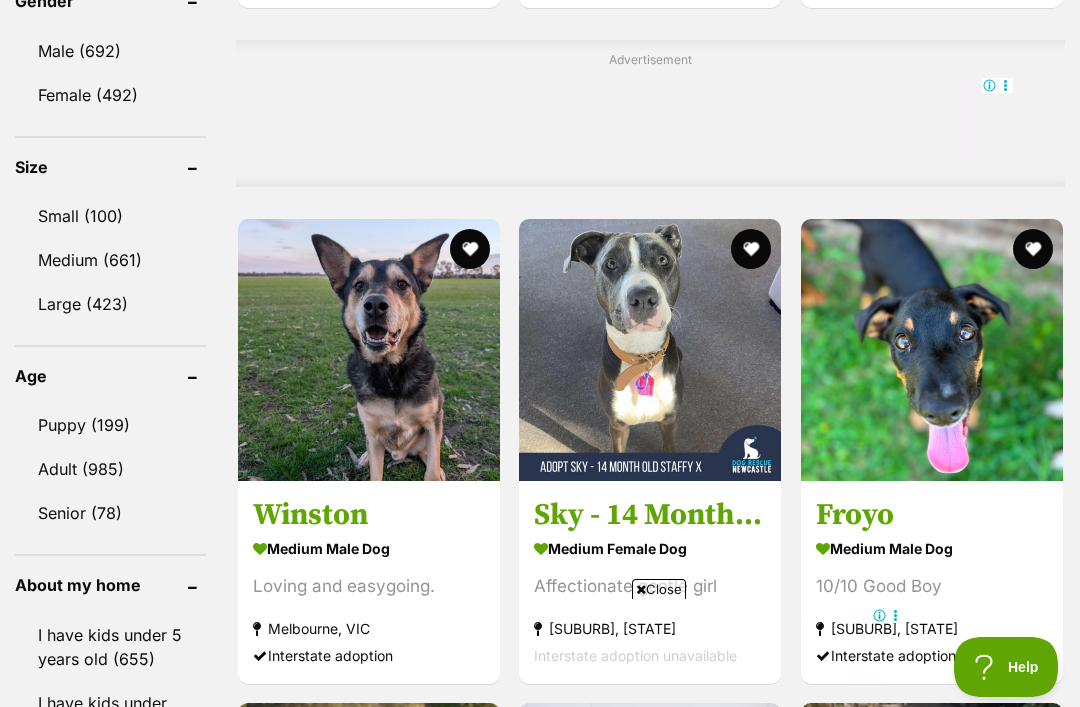 click on "Small (100)" at bounding box center (110, 216) 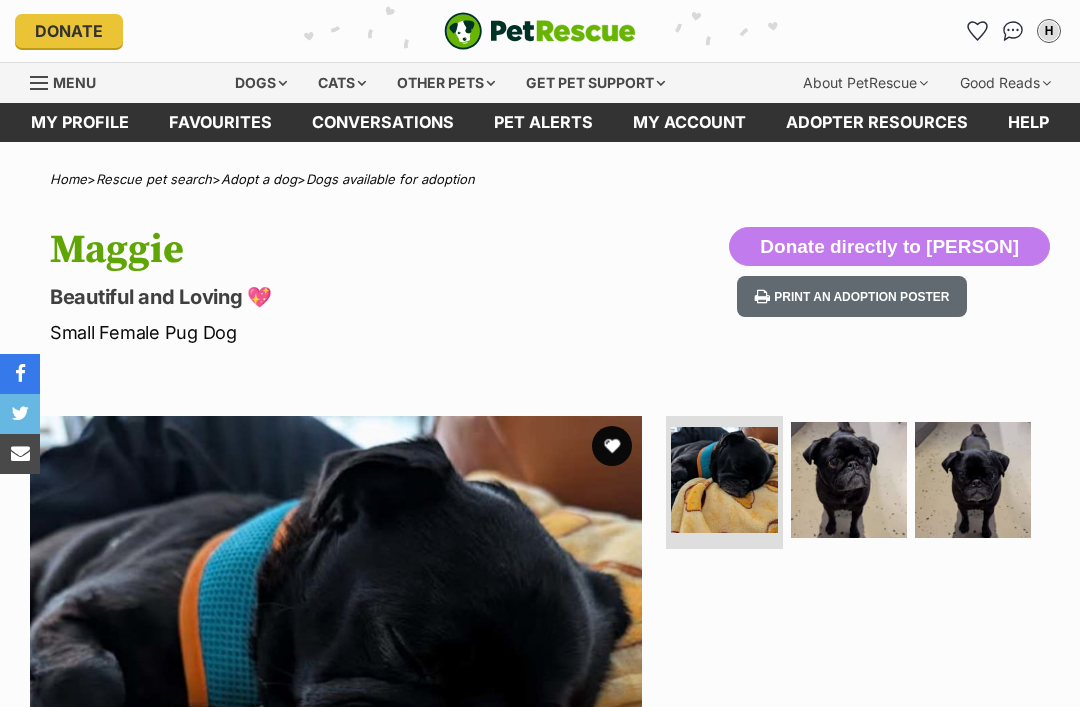 scroll, scrollTop: 0, scrollLeft: 0, axis: both 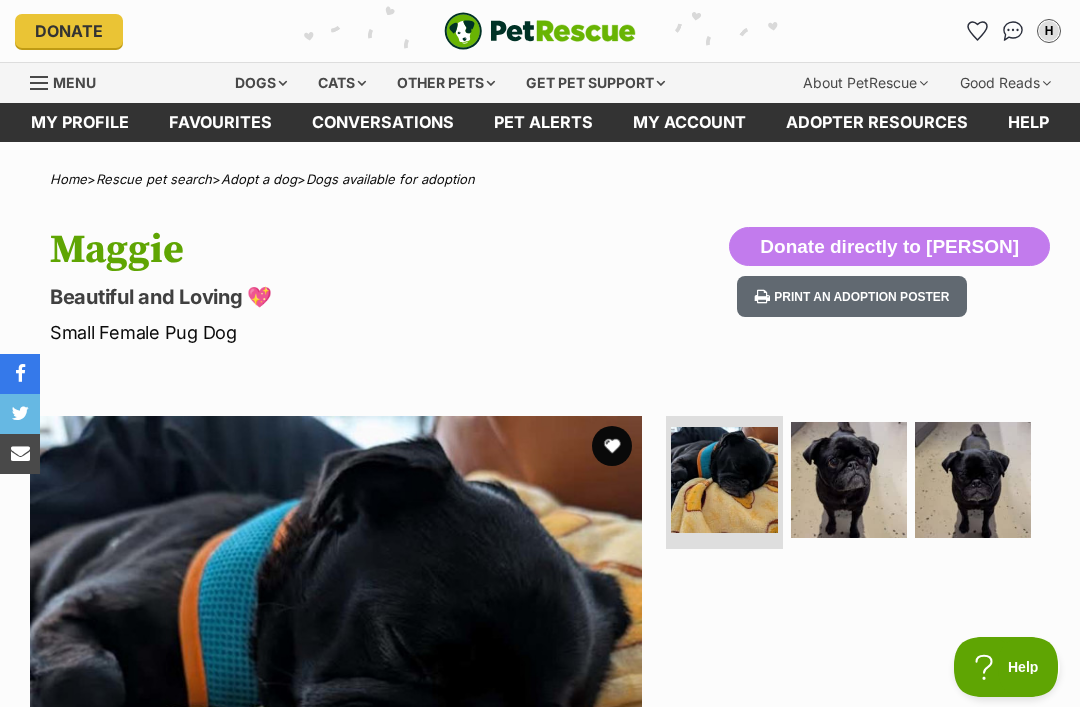 click at bounding box center (612, 446) 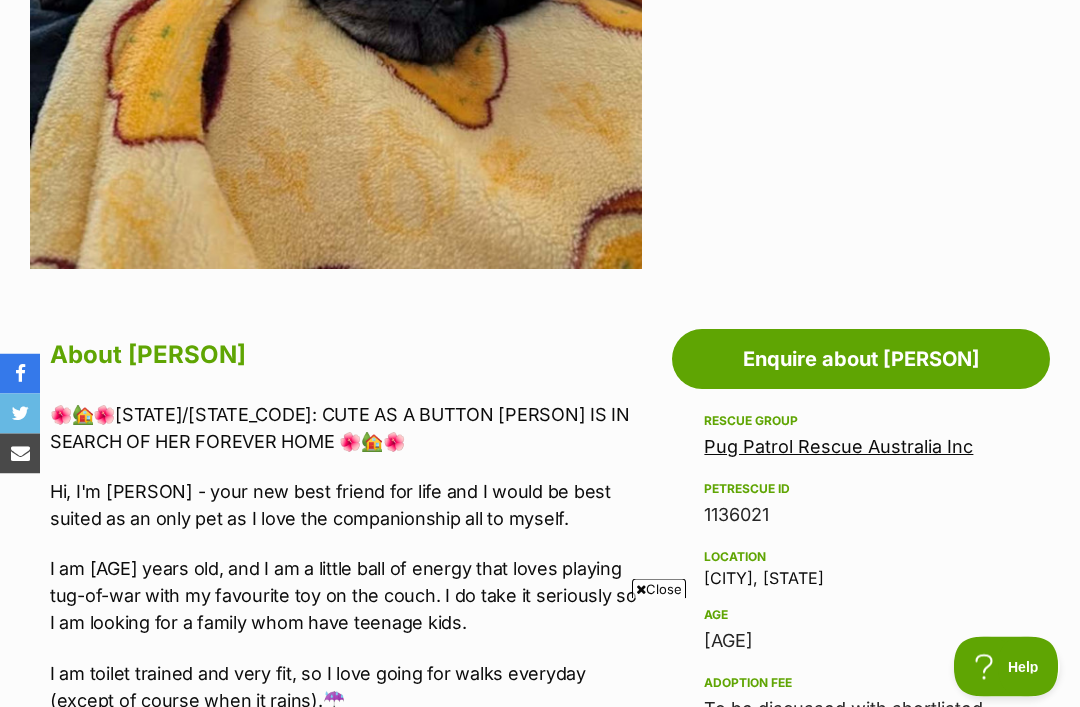 scroll, scrollTop: 0, scrollLeft: 0, axis: both 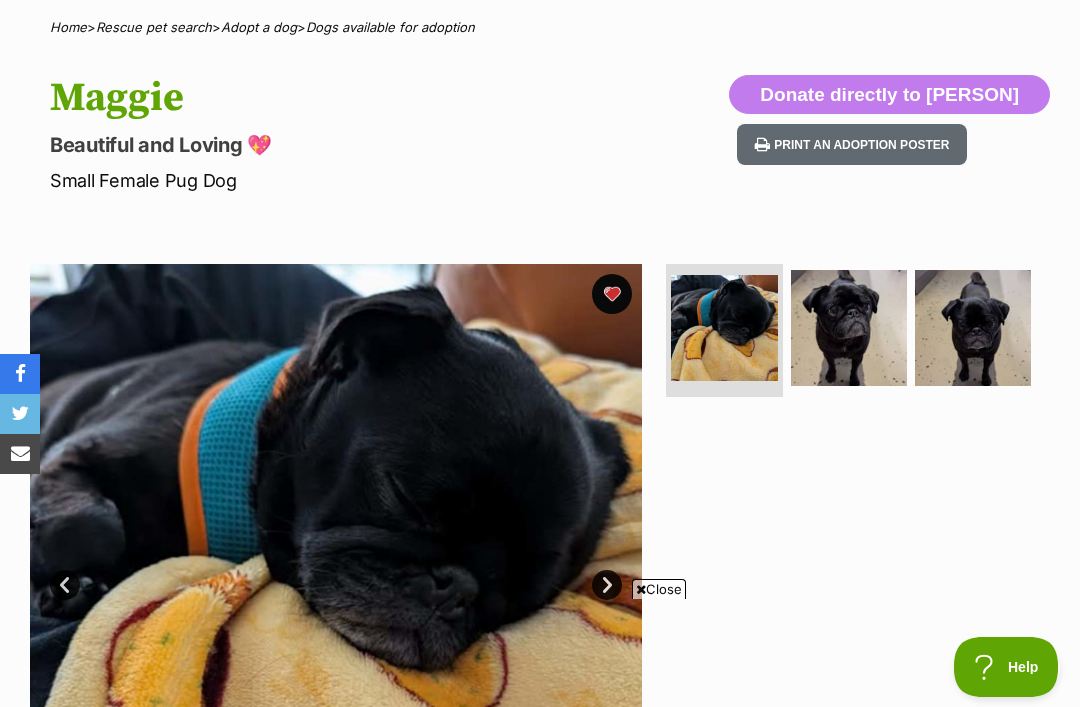 click at bounding box center (849, 328) 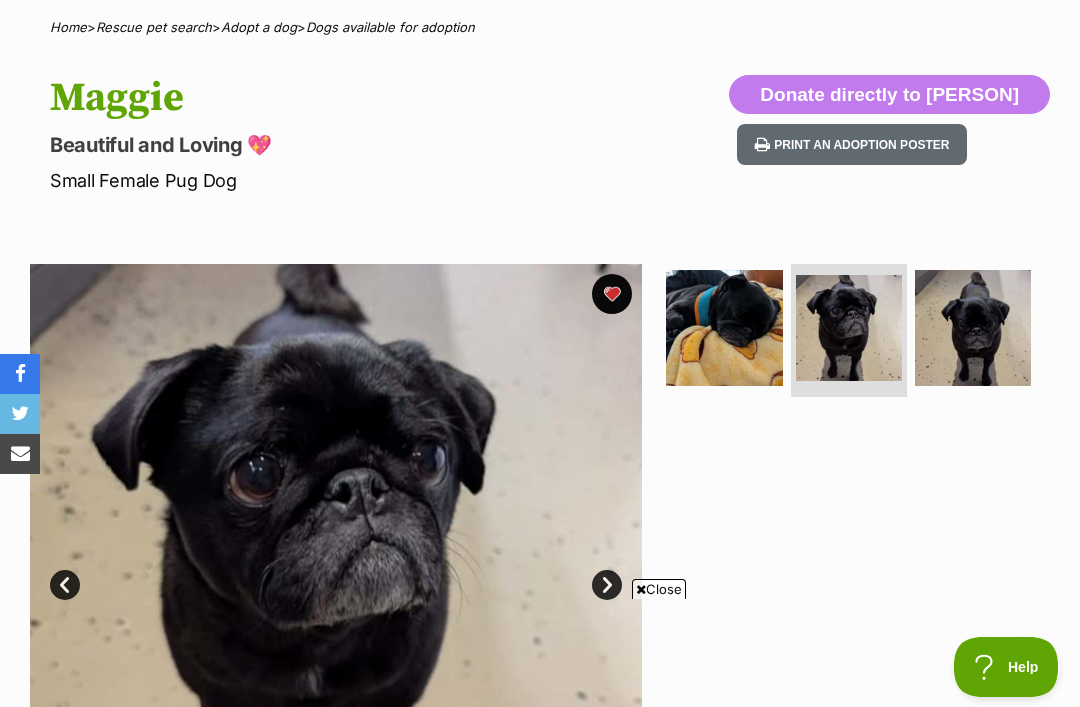 click at bounding box center (973, 328) 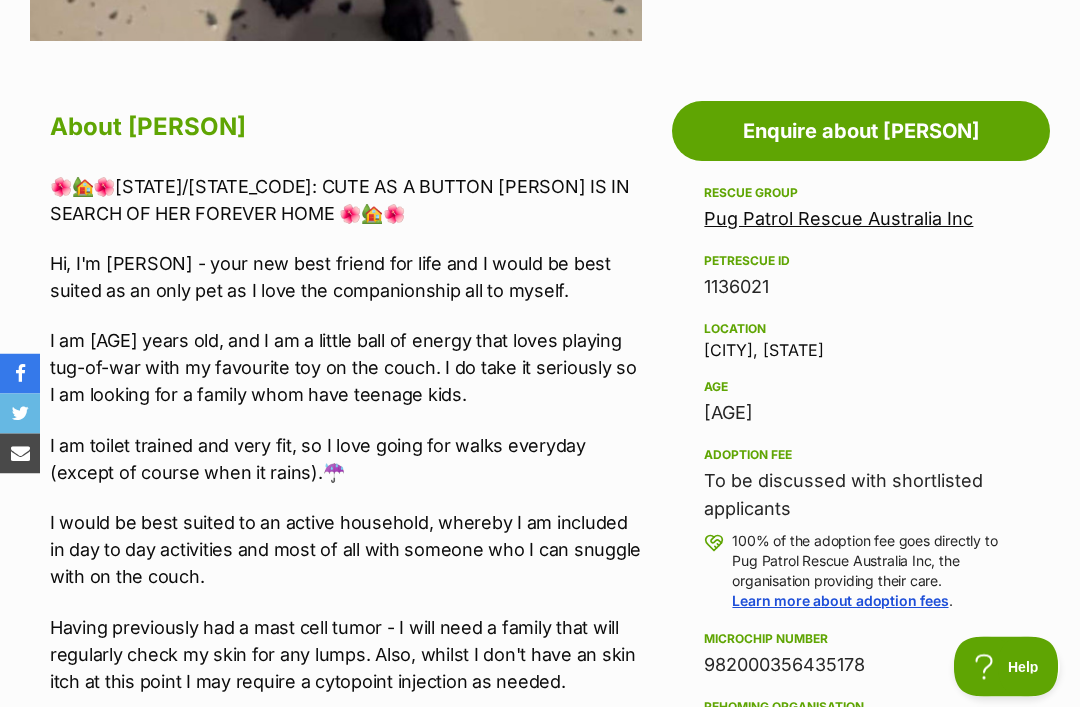 scroll, scrollTop: 0, scrollLeft: 0, axis: both 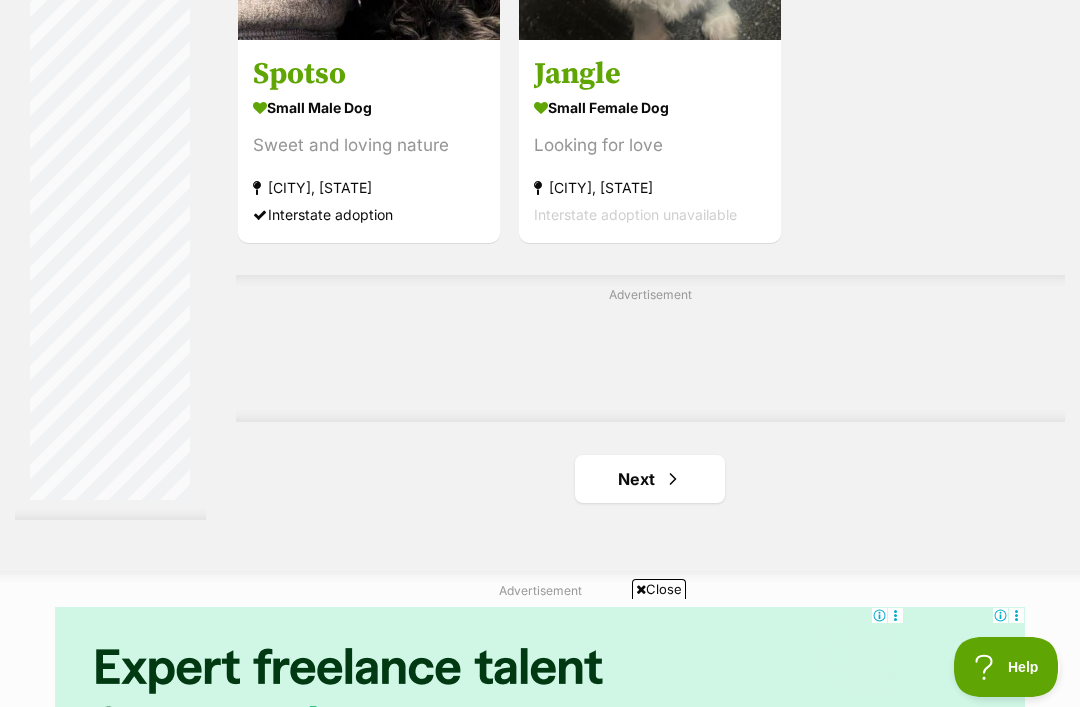 click on "Next" at bounding box center [650, 479] 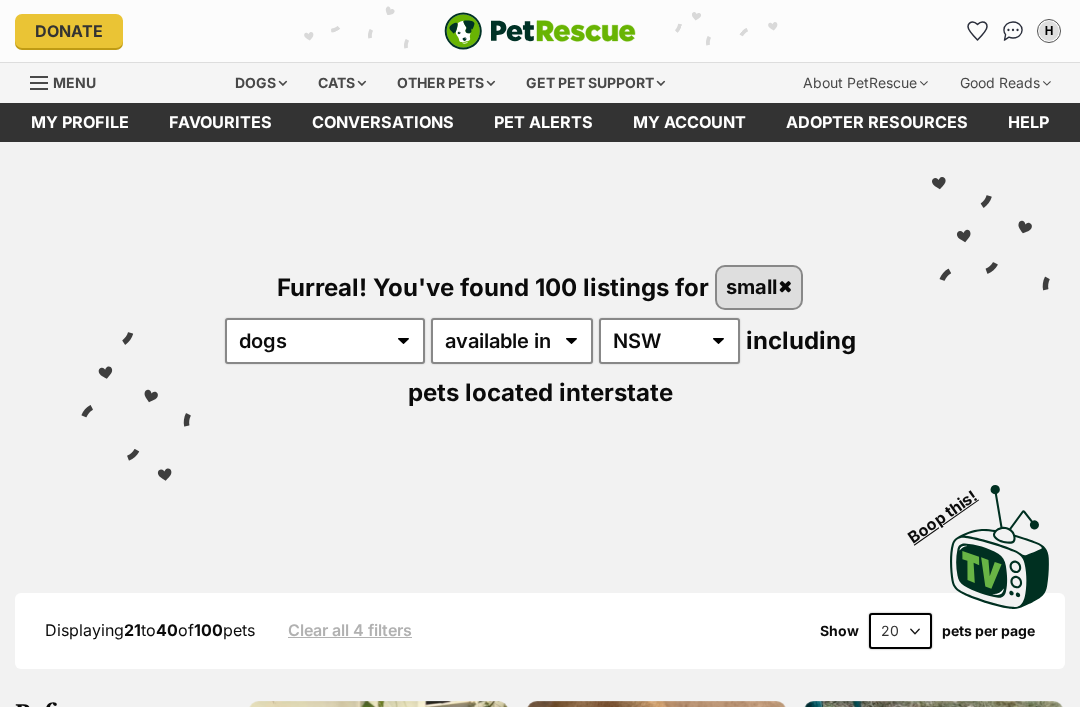 scroll, scrollTop: 0, scrollLeft: 0, axis: both 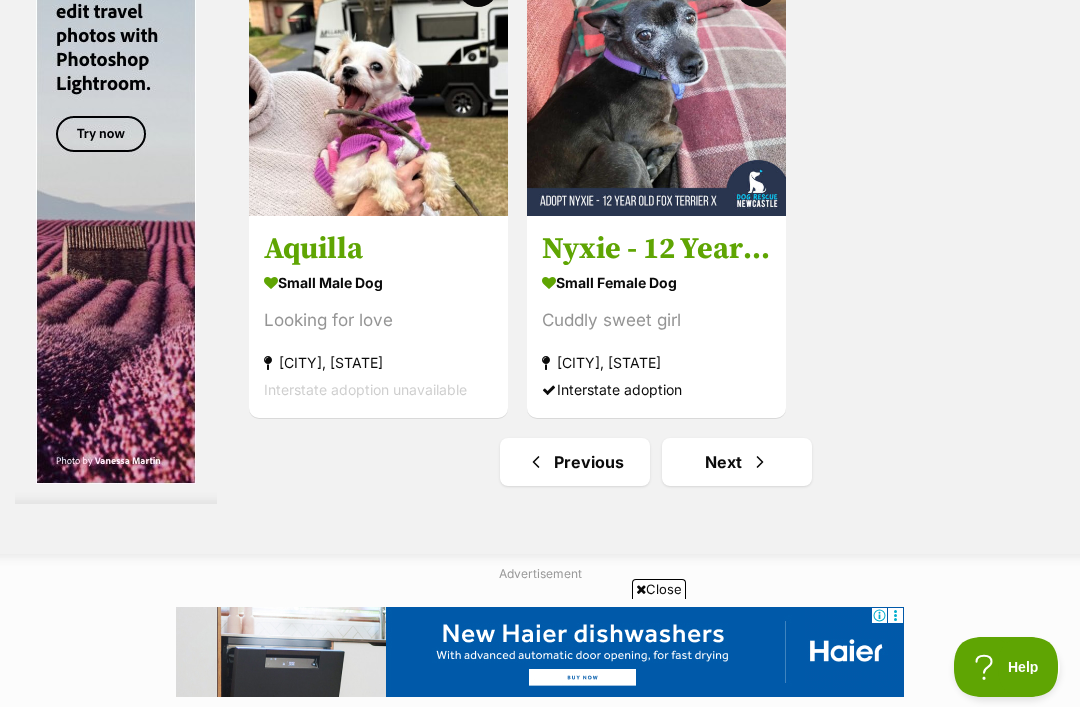 click on "Next" at bounding box center (737, 462) 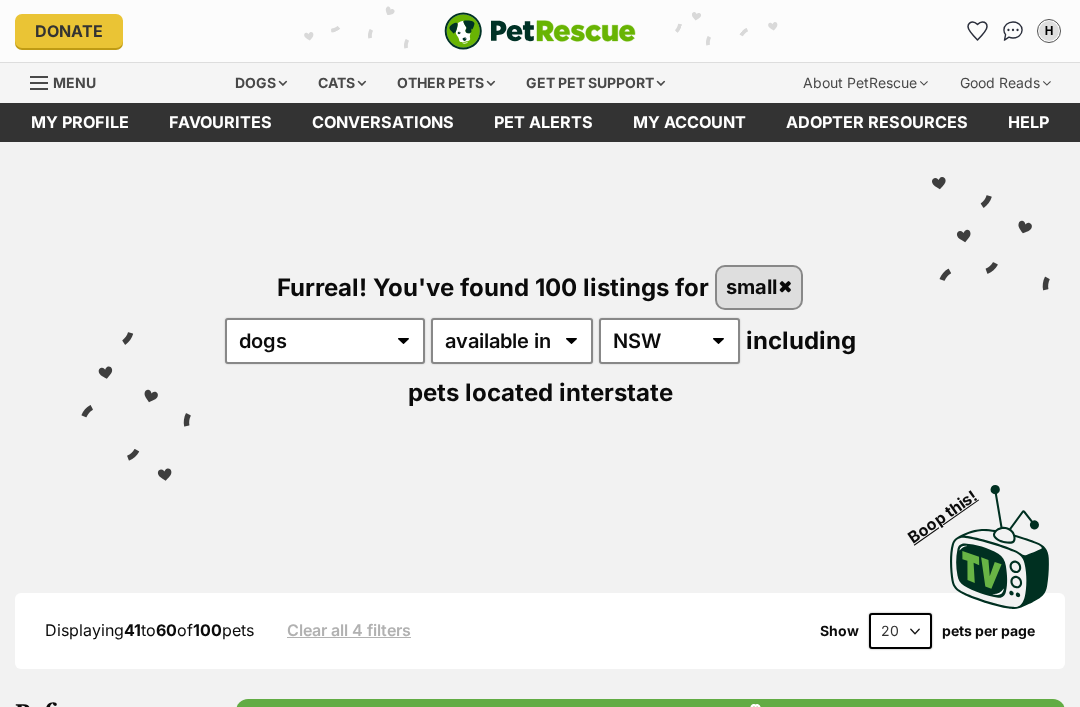 scroll, scrollTop: 0, scrollLeft: 0, axis: both 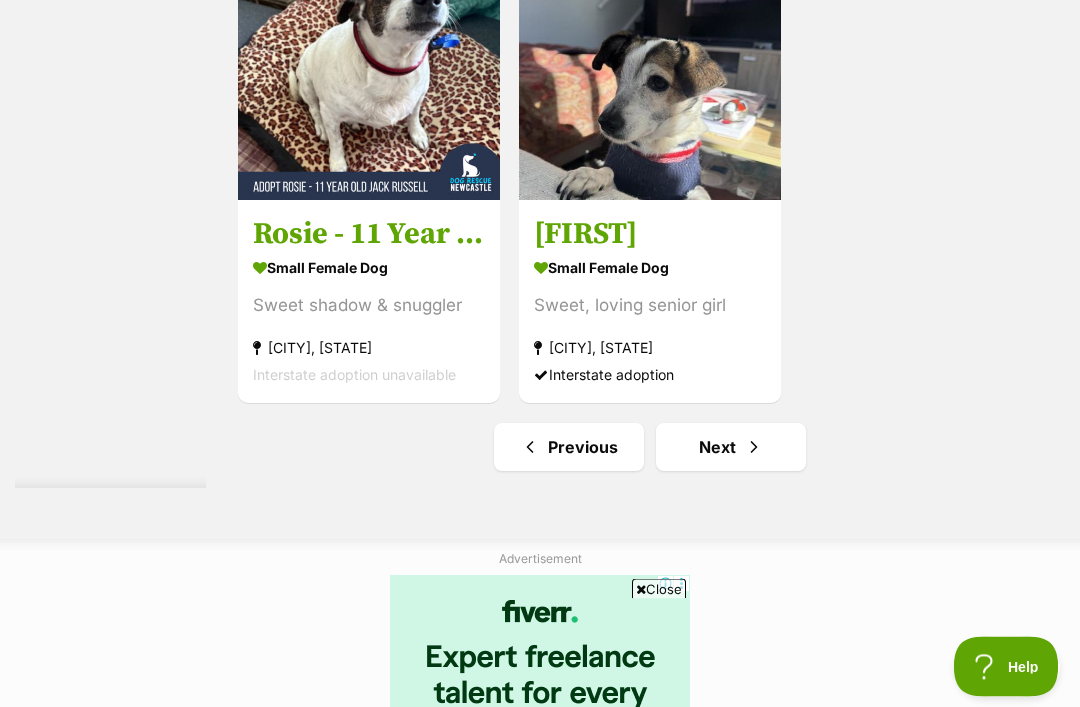 click on "Next" at bounding box center [731, 448] 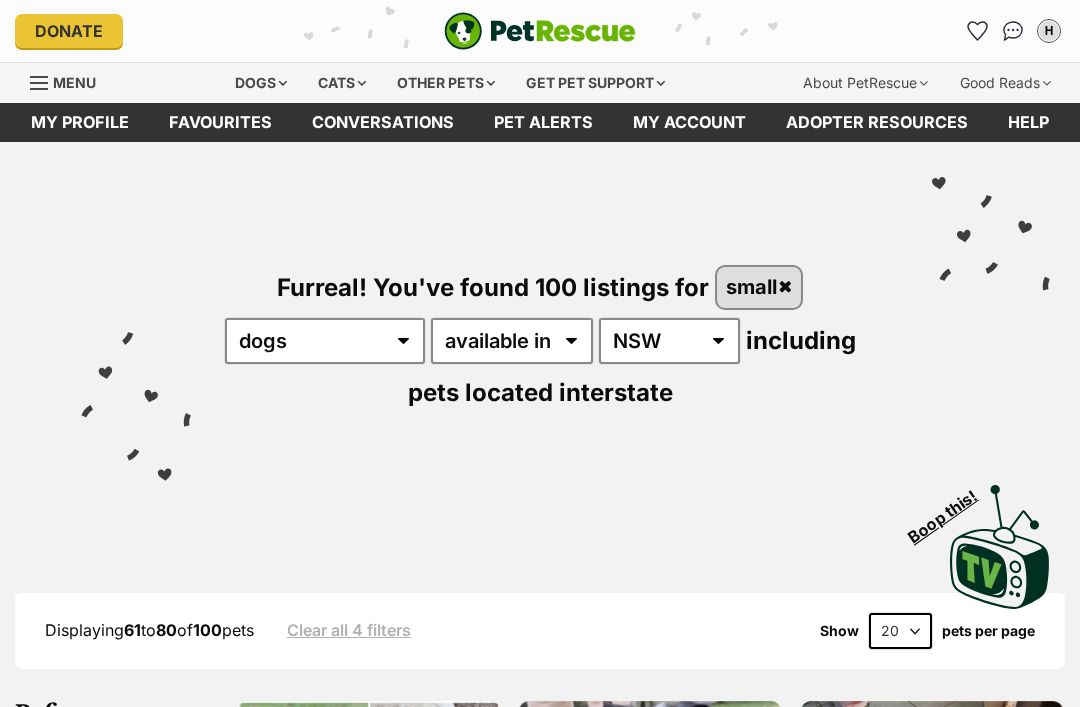 scroll, scrollTop: 381, scrollLeft: 0, axis: vertical 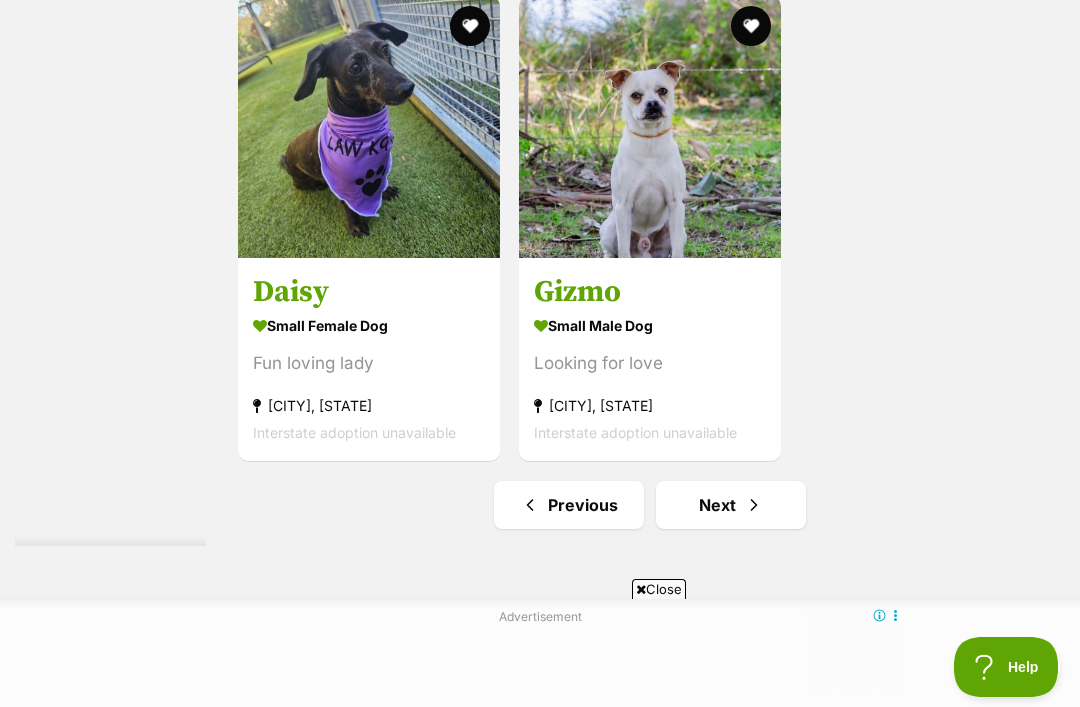 click on "Next" at bounding box center (731, 505) 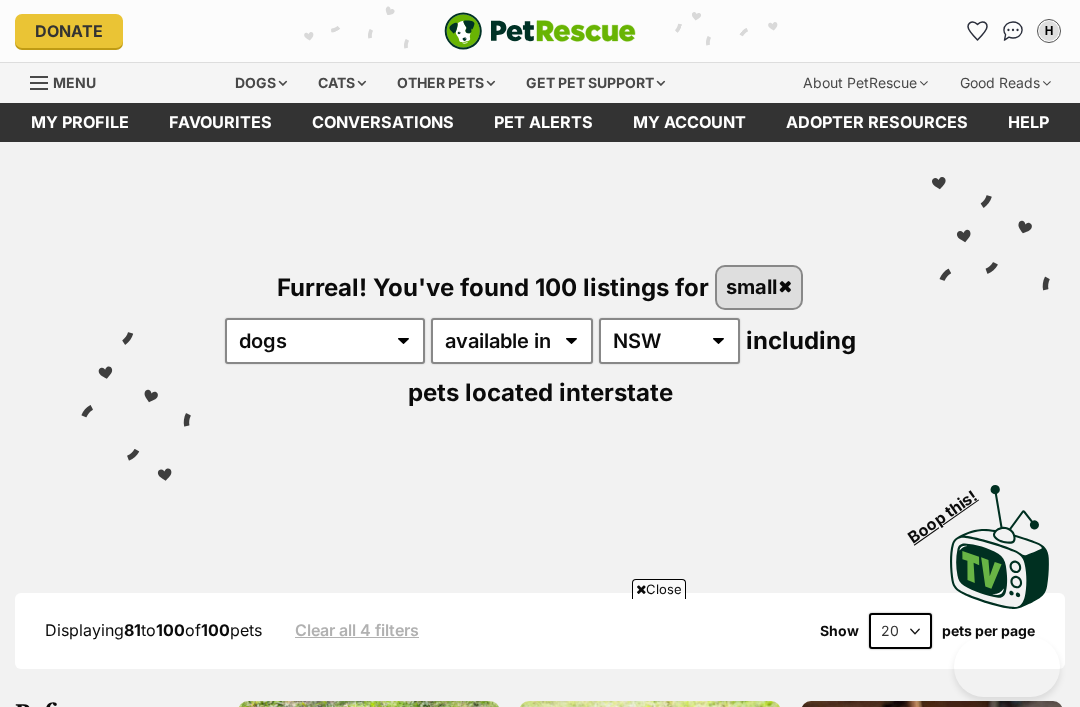 scroll, scrollTop: 1083, scrollLeft: 0, axis: vertical 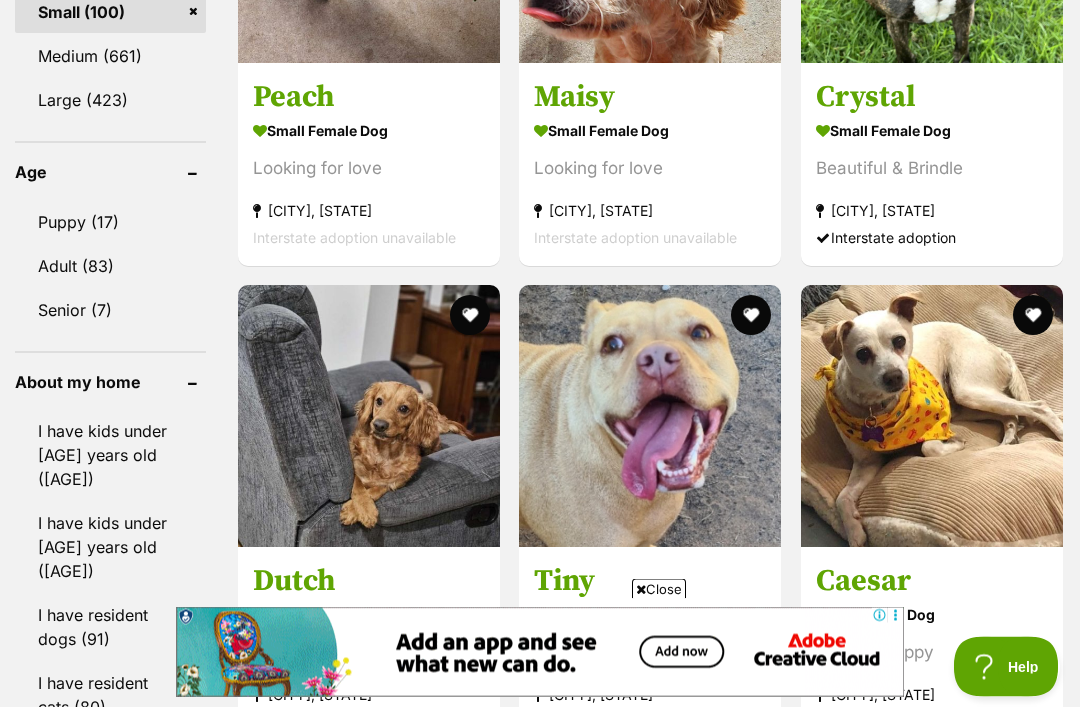 click on "Small (100)" at bounding box center (110, 13) 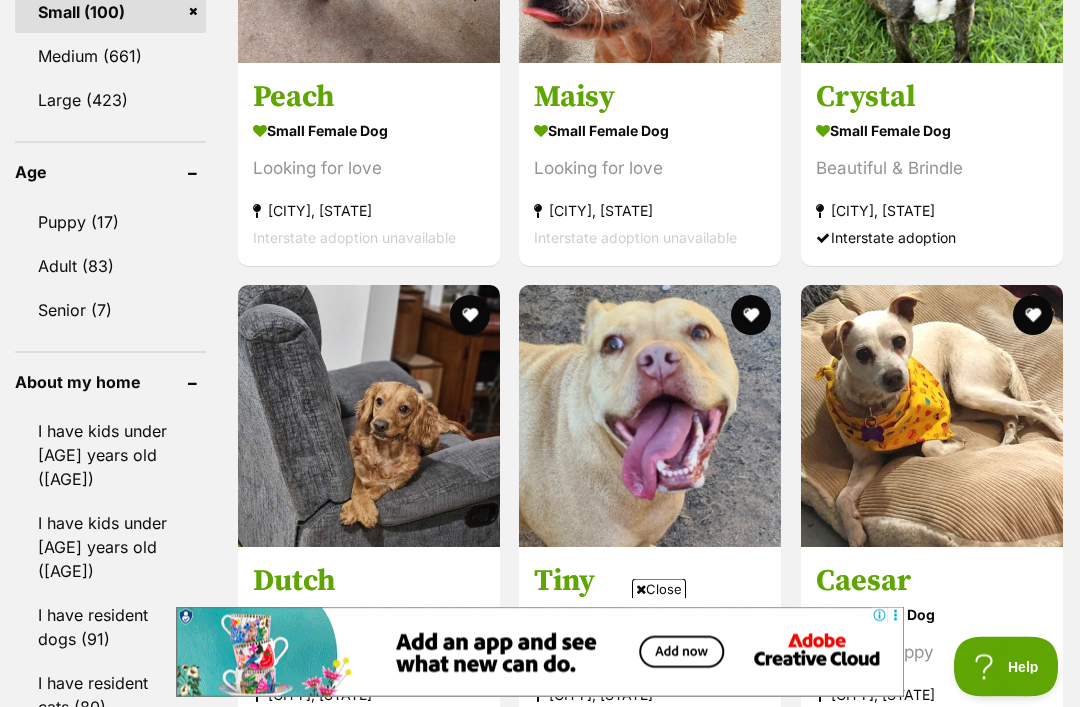 scroll, scrollTop: 1954, scrollLeft: 0, axis: vertical 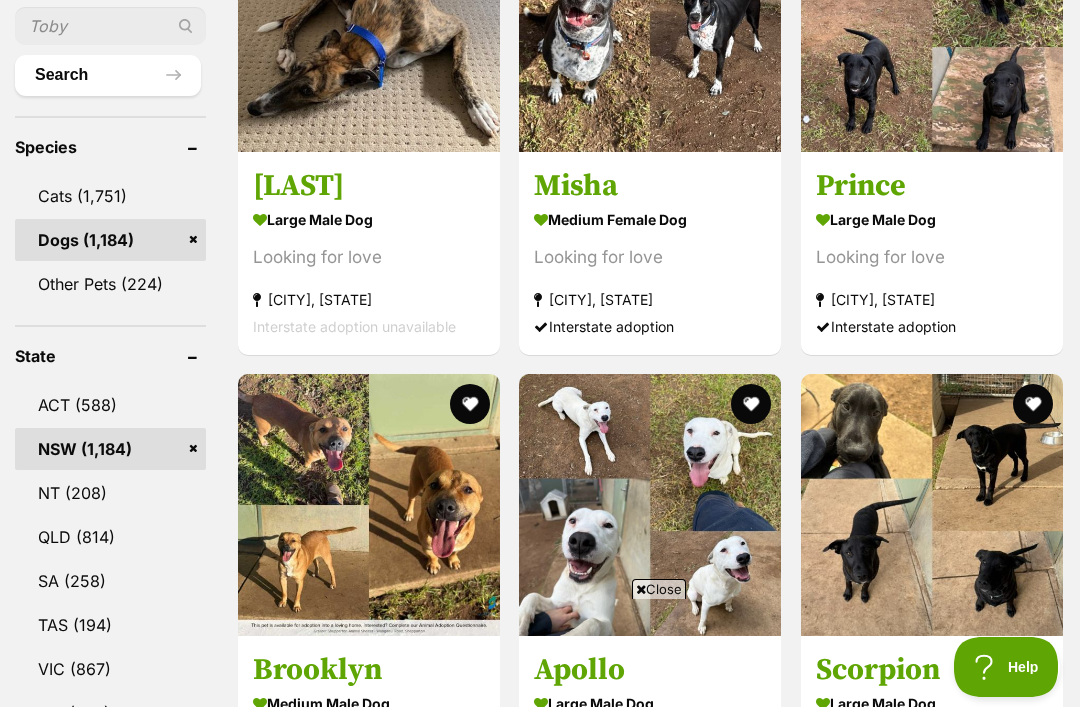click at bounding box center [79, 923] 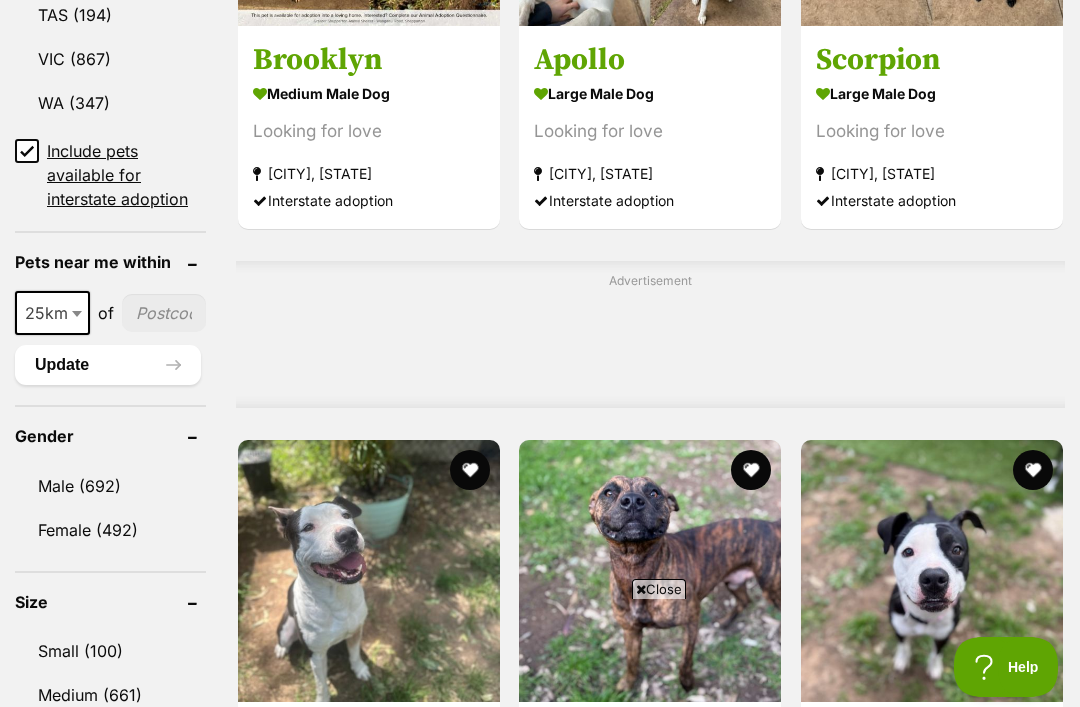 select on "25" 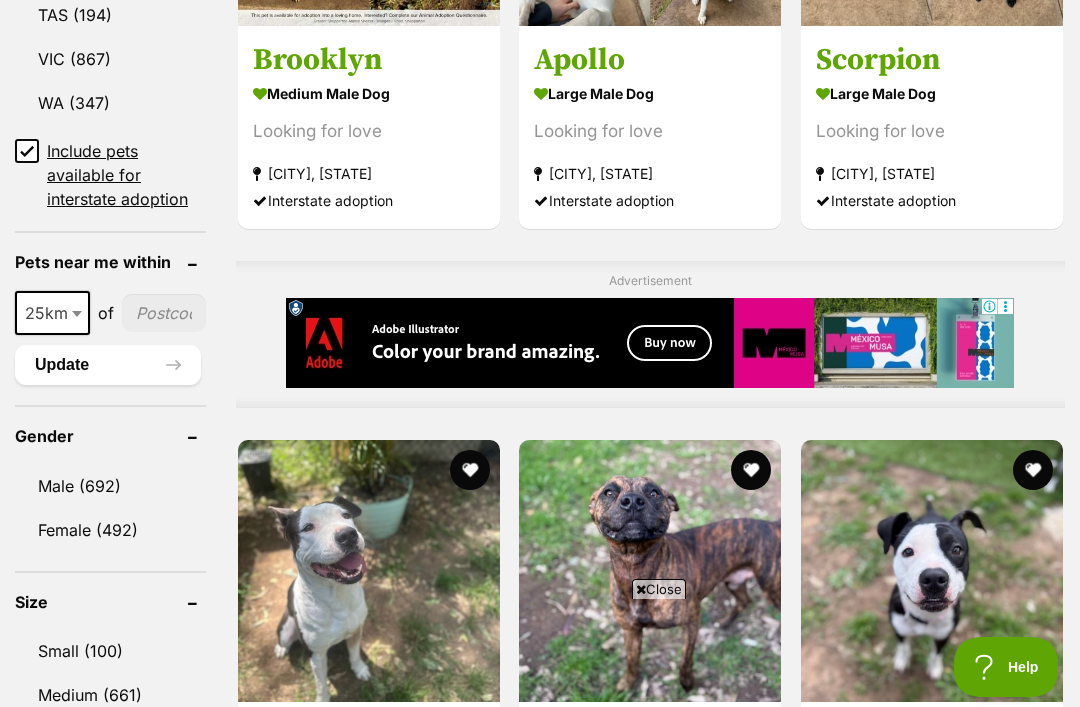 scroll, scrollTop: 0, scrollLeft: 0, axis: both 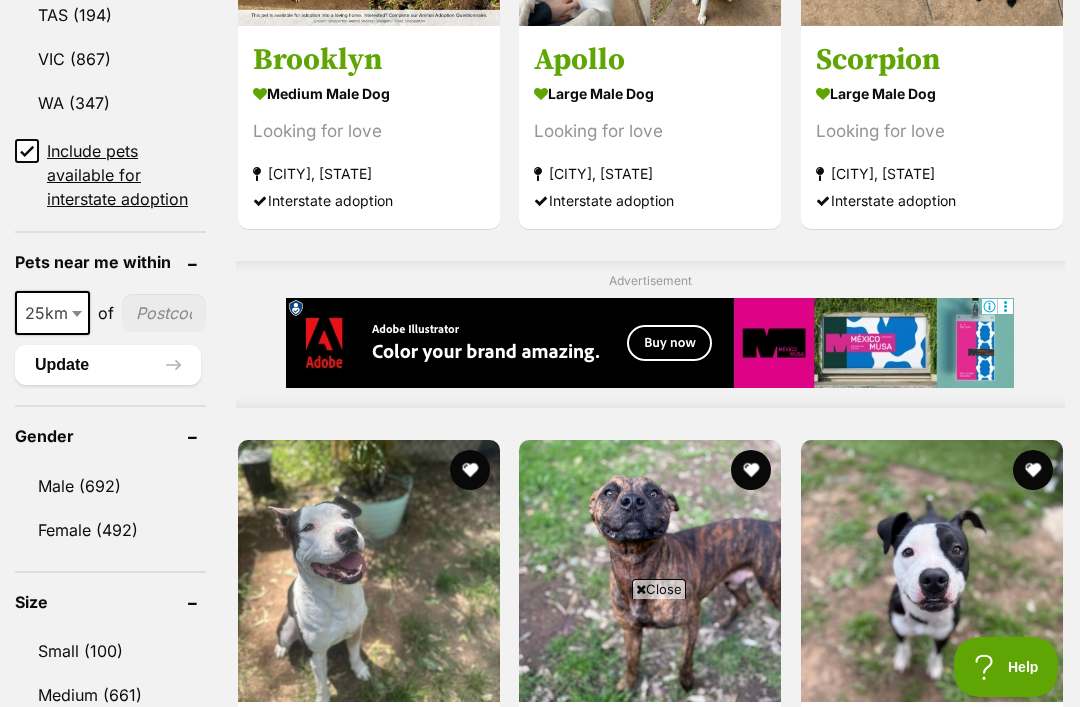 click on "Update" at bounding box center [108, 365] 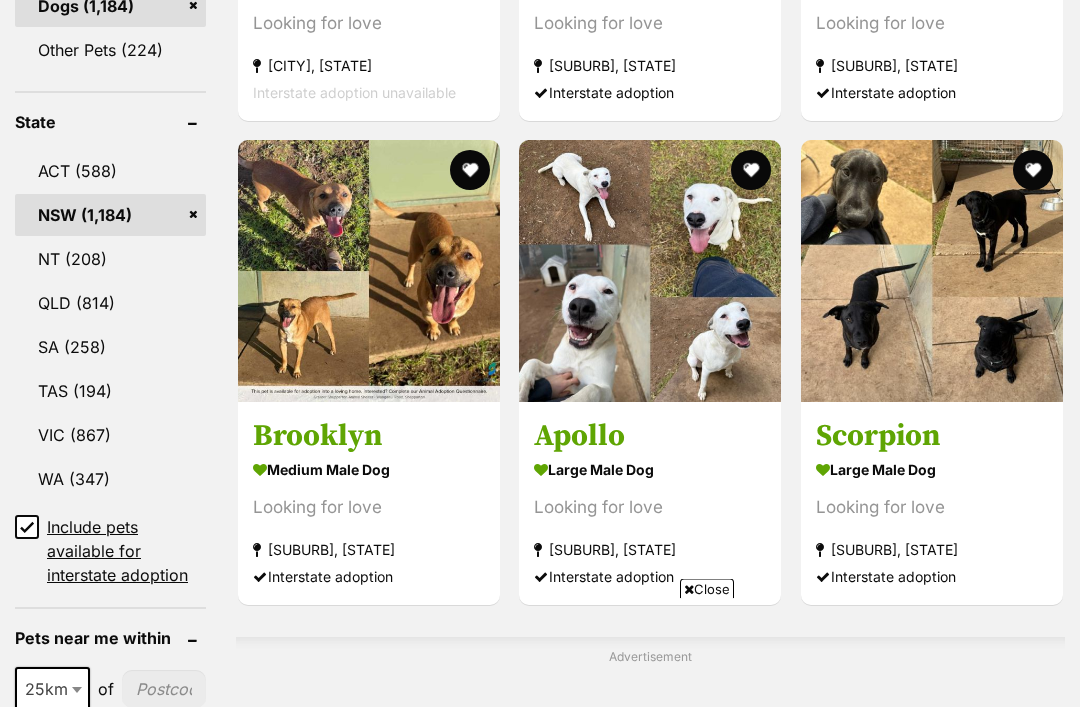 scroll, scrollTop: 2200, scrollLeft: 0, axis: vertical 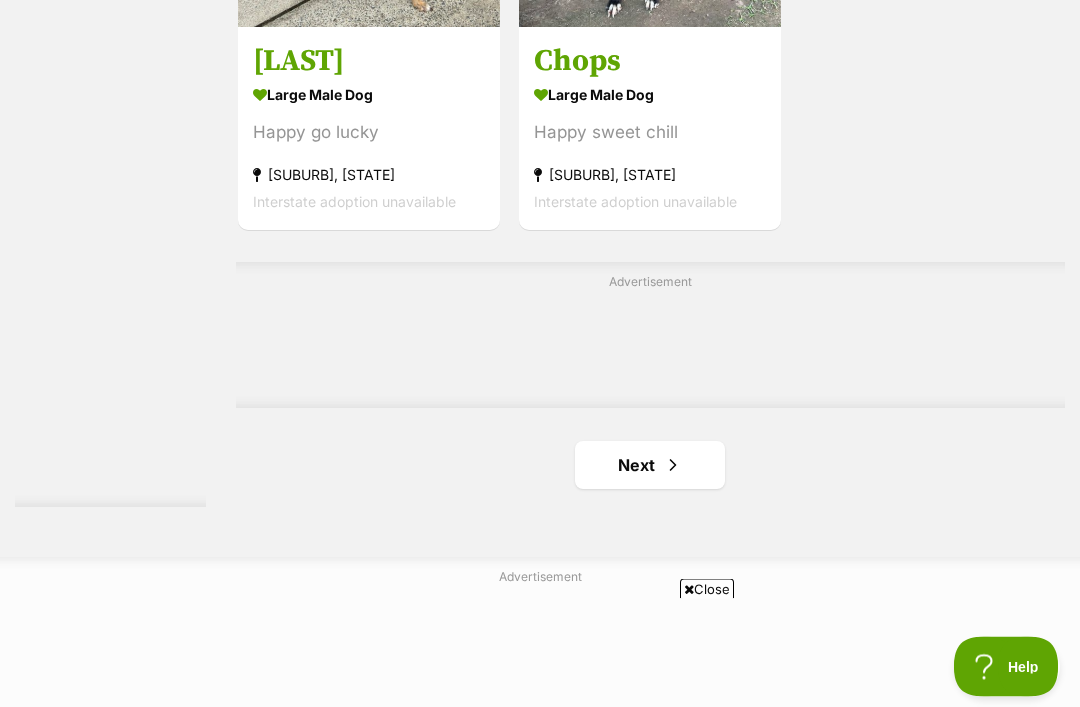 click at bounding box center (673, 466) 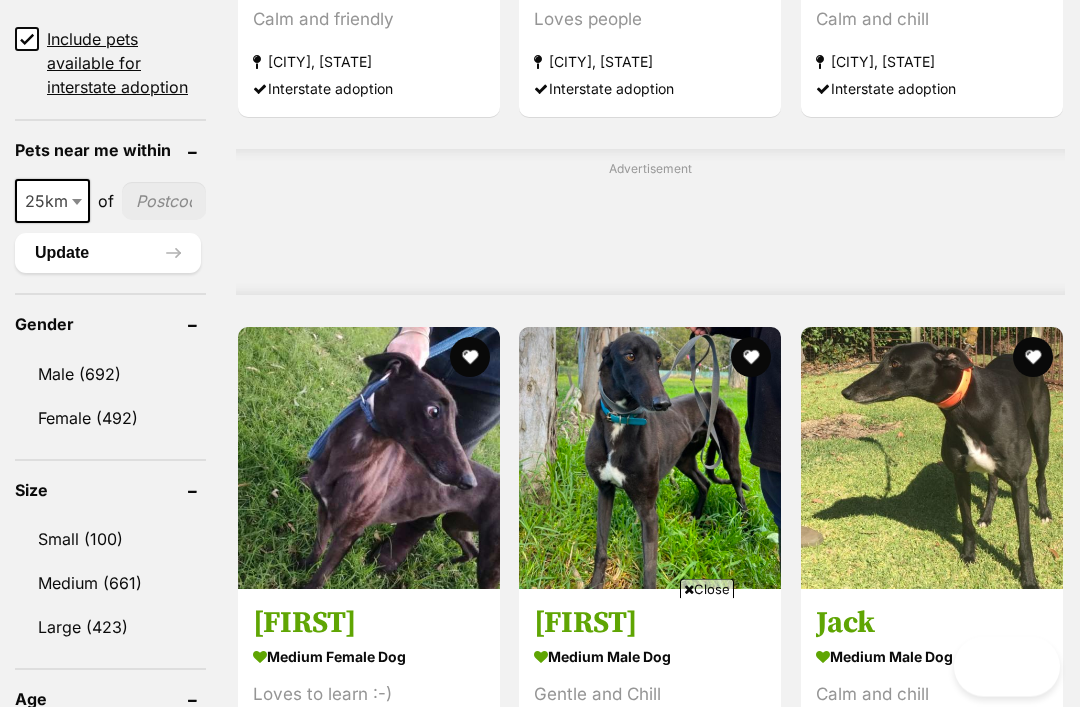 scroll, scrollTop: 2932, scrollLeft: 0, axis: vertical 